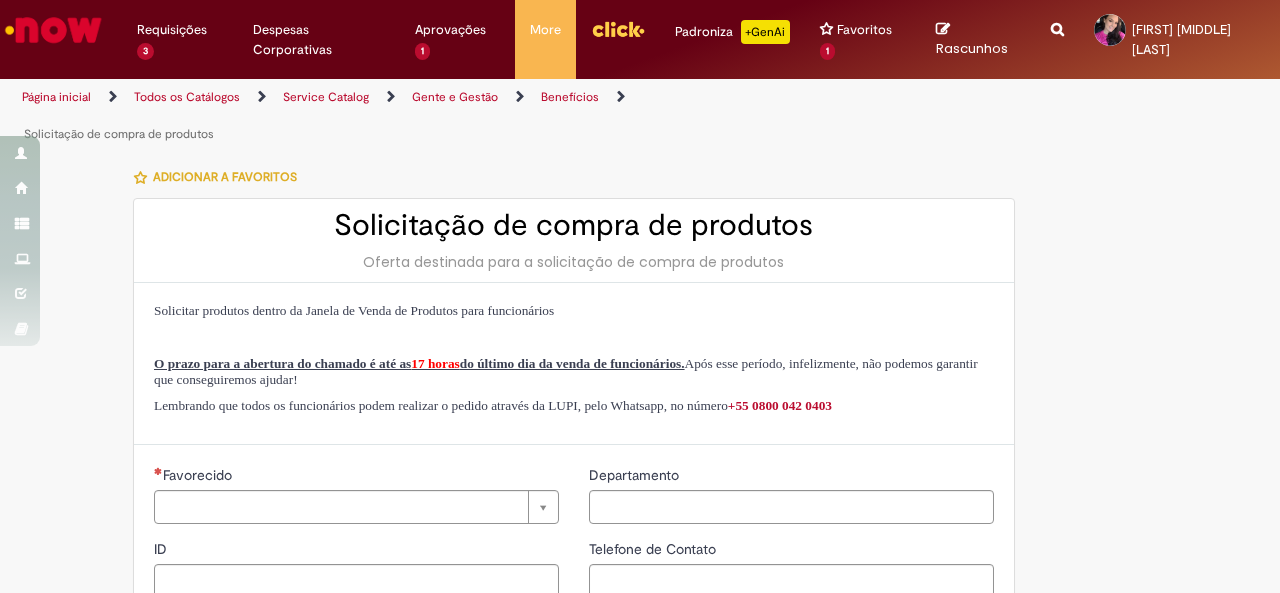 type on "********" 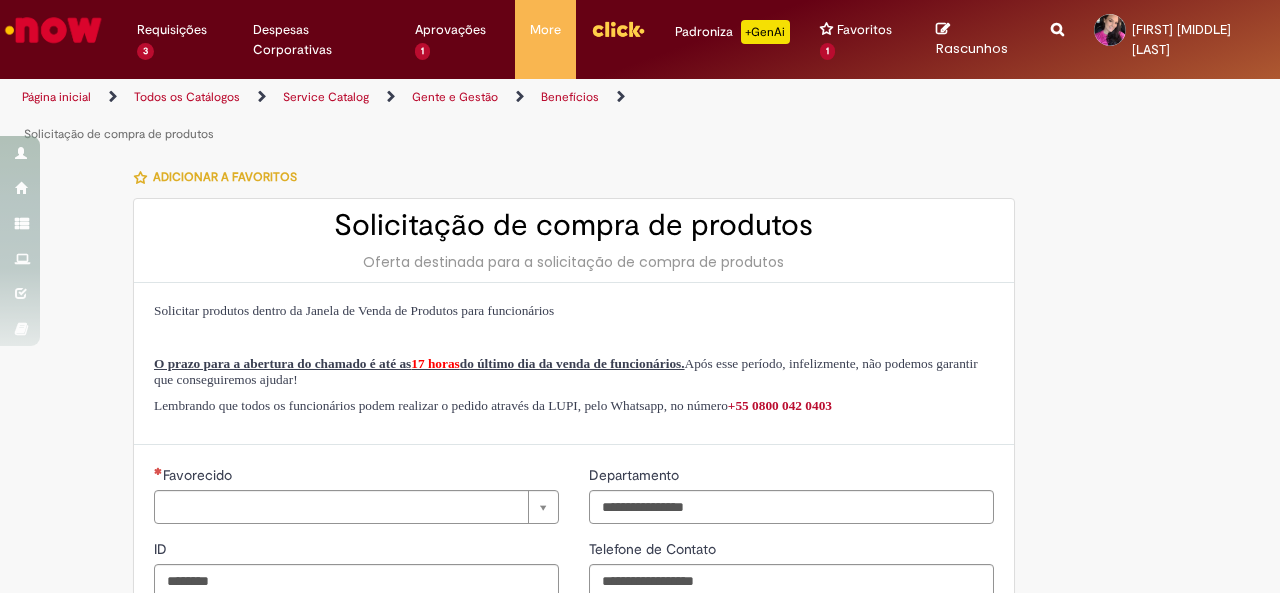 type on "**********" 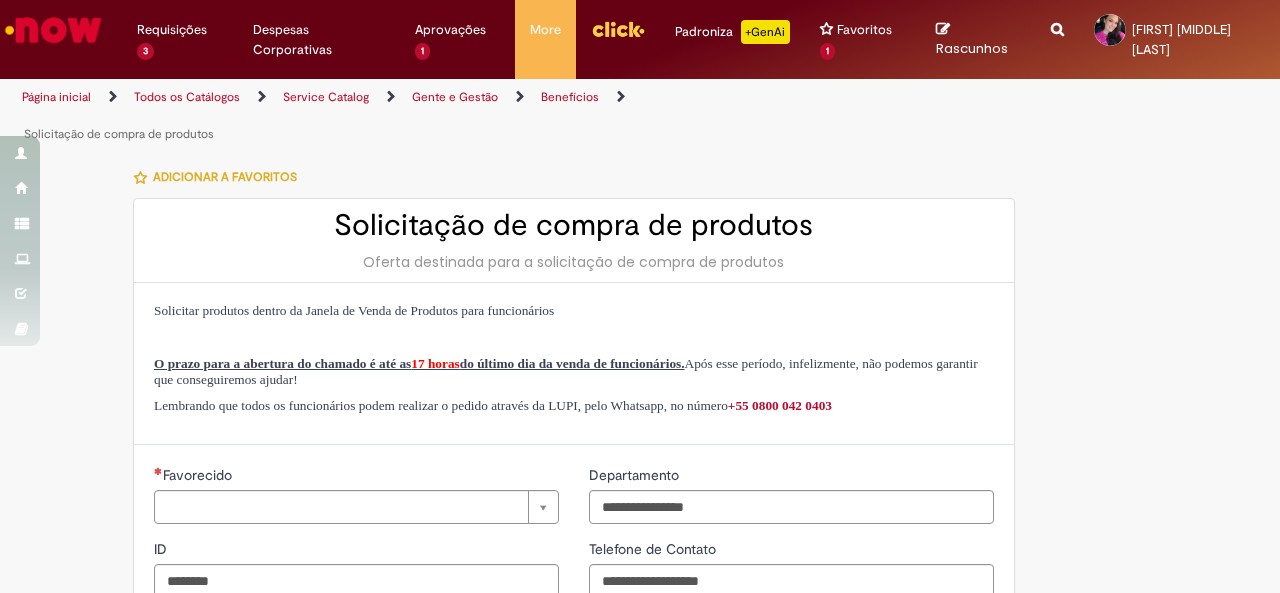 scroll, scrollTop: 0, scrollLeft: 0, axis: both 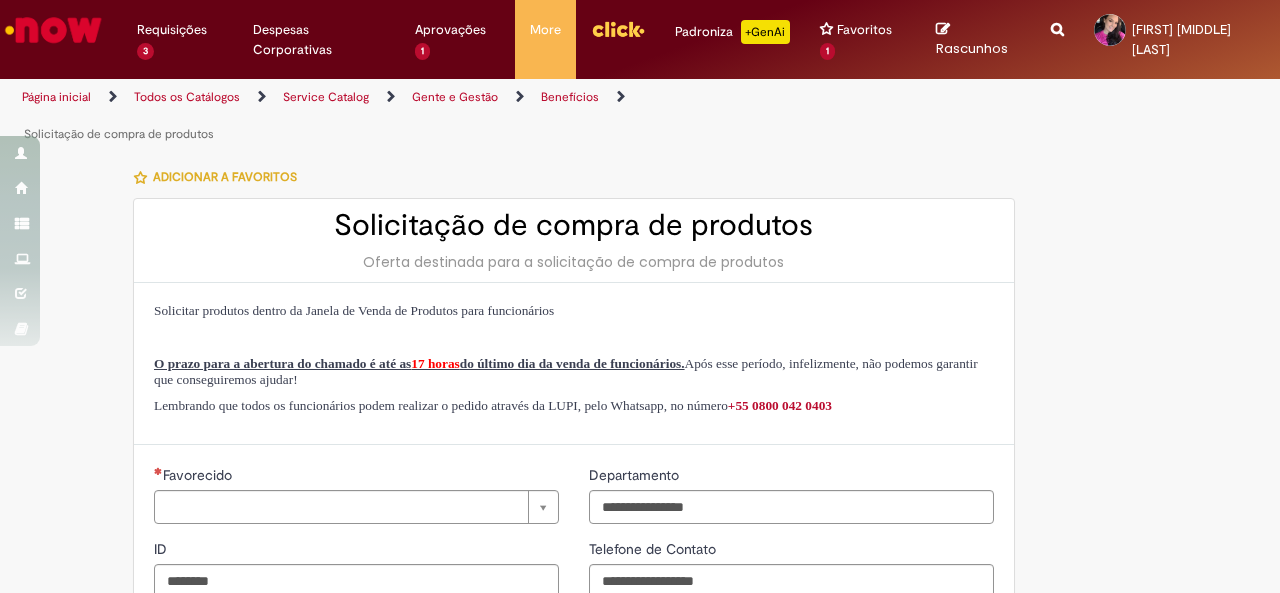 type on "**********" 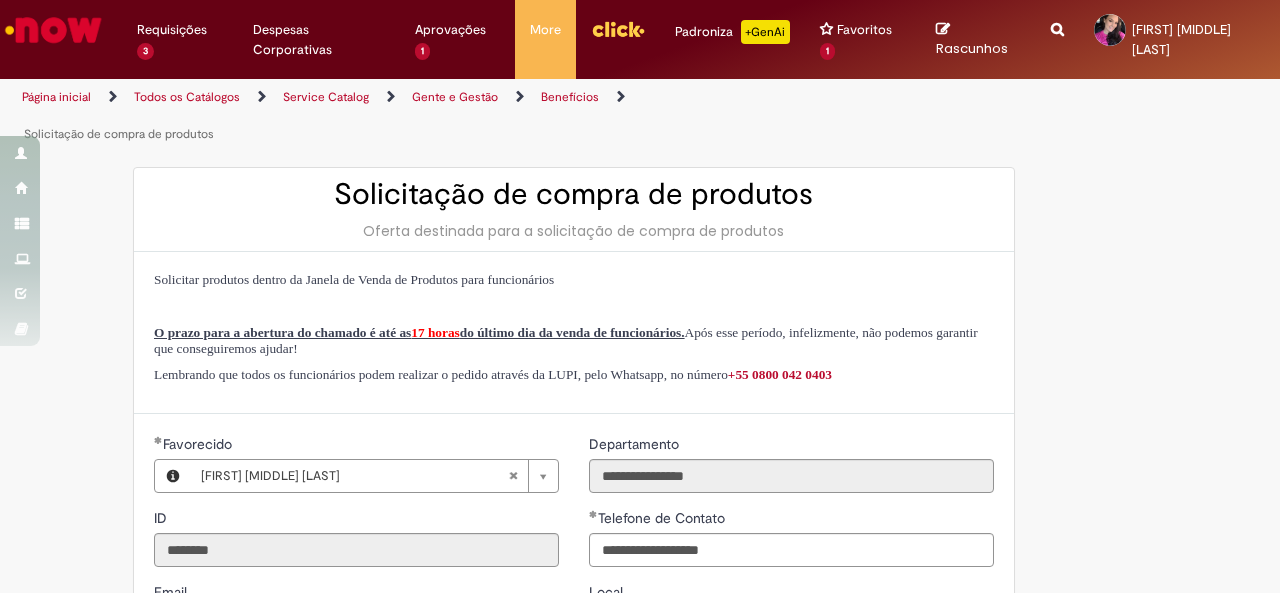scroll, scrollTop: 0, scrollLeft: 0, axis: both 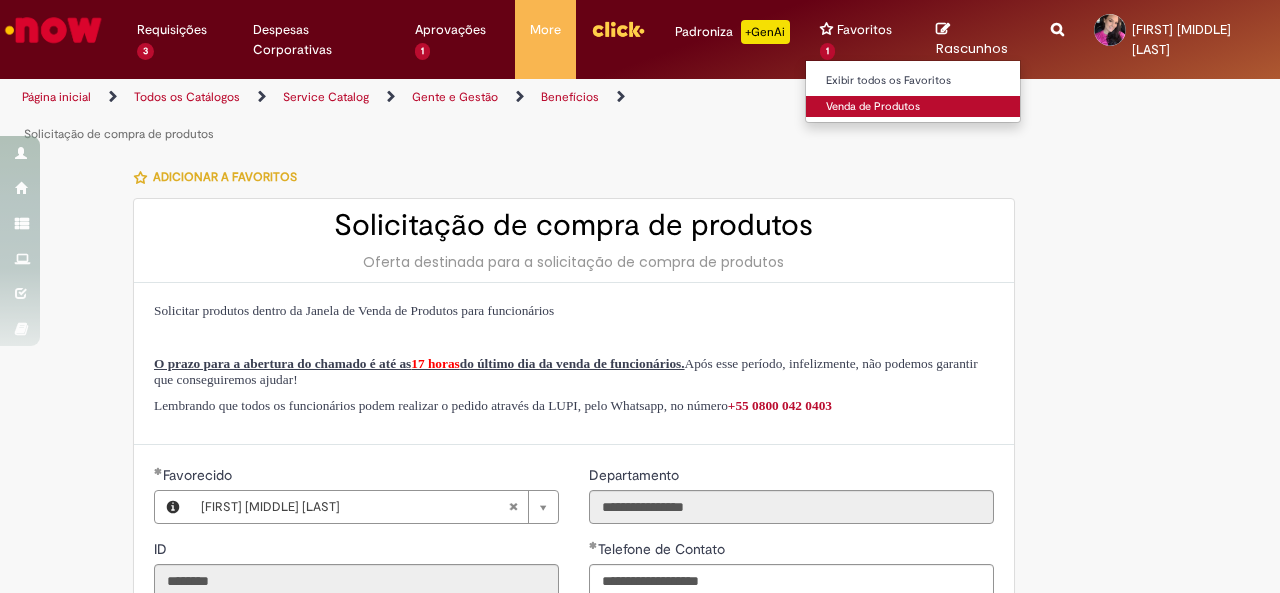 click on "Venda de Produtos" at bounding box center [916, 107] 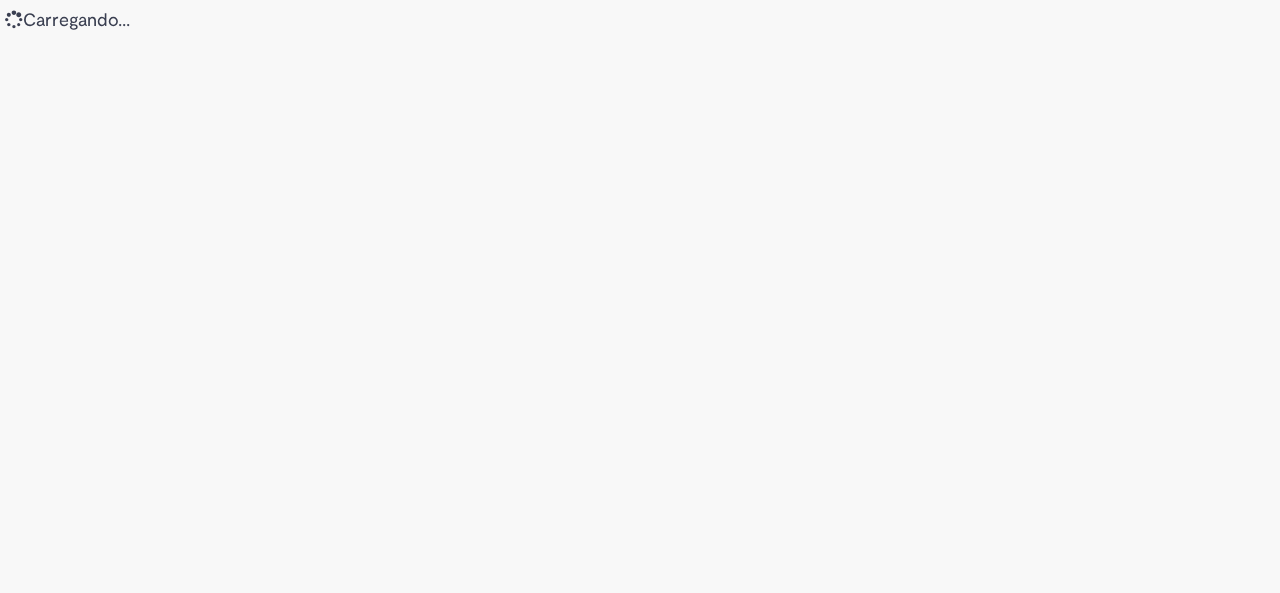 scroll, scrollTop: 0, scrollLeft: 0, axis: both 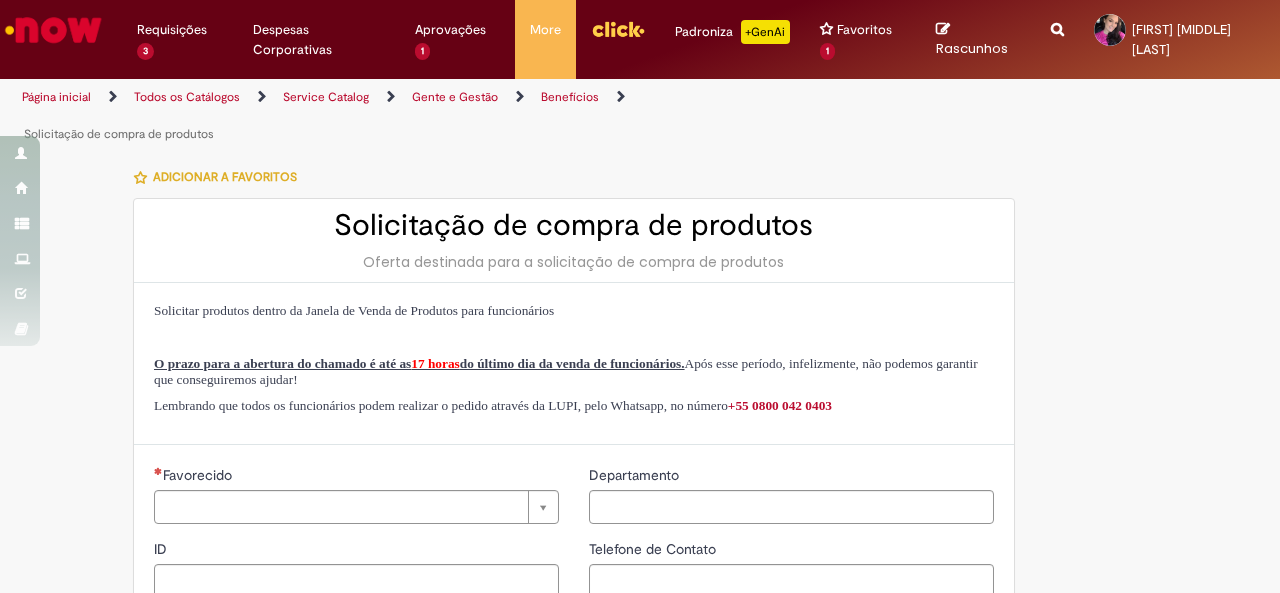 type on "********" 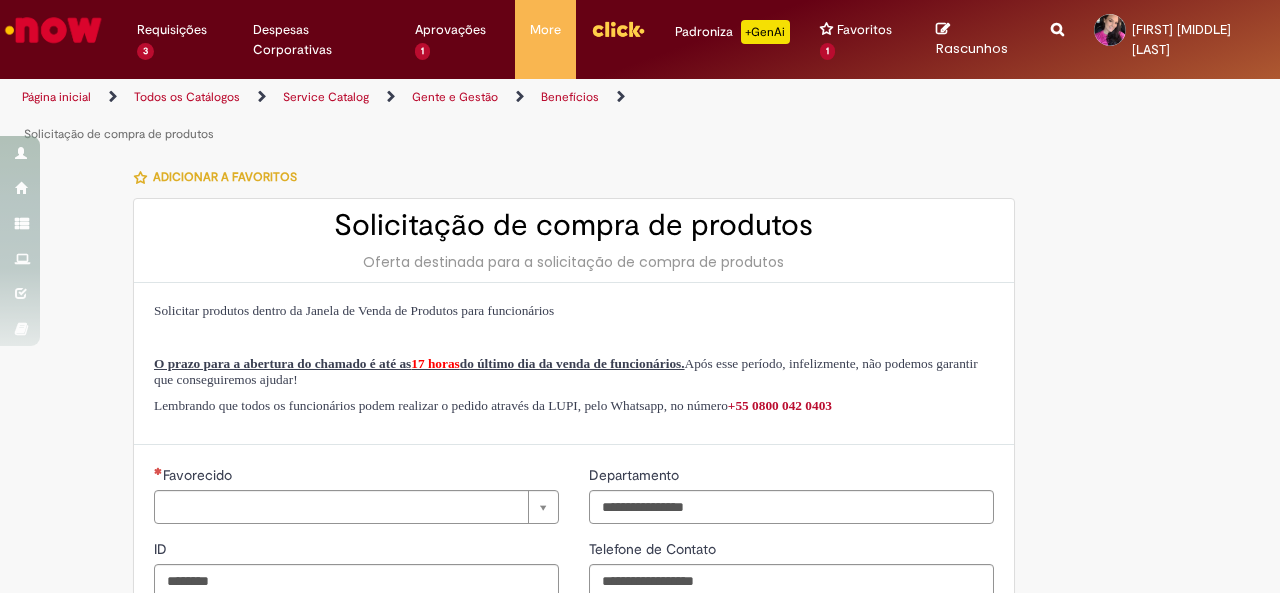 type on "**********" 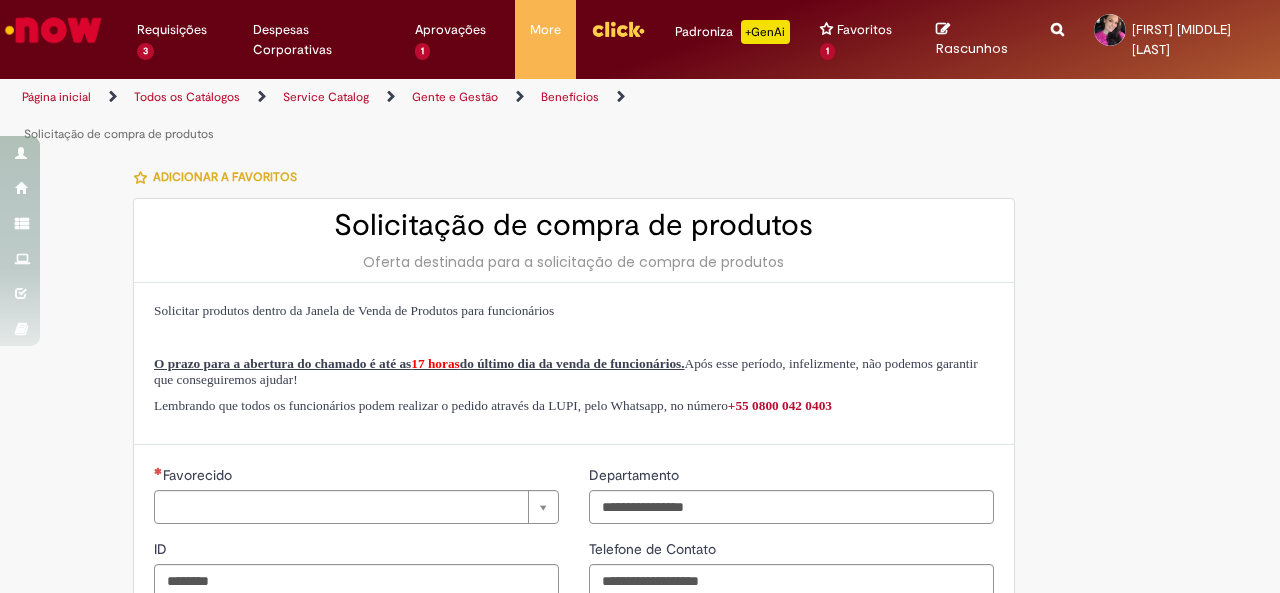type on "**********" 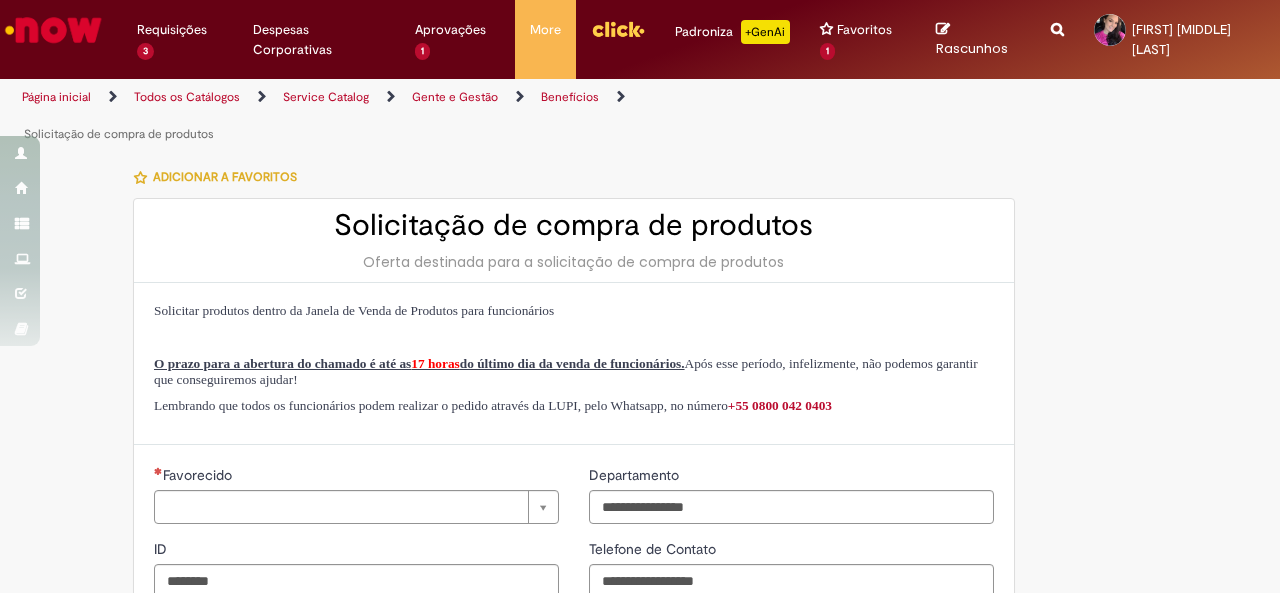 type on "**********" 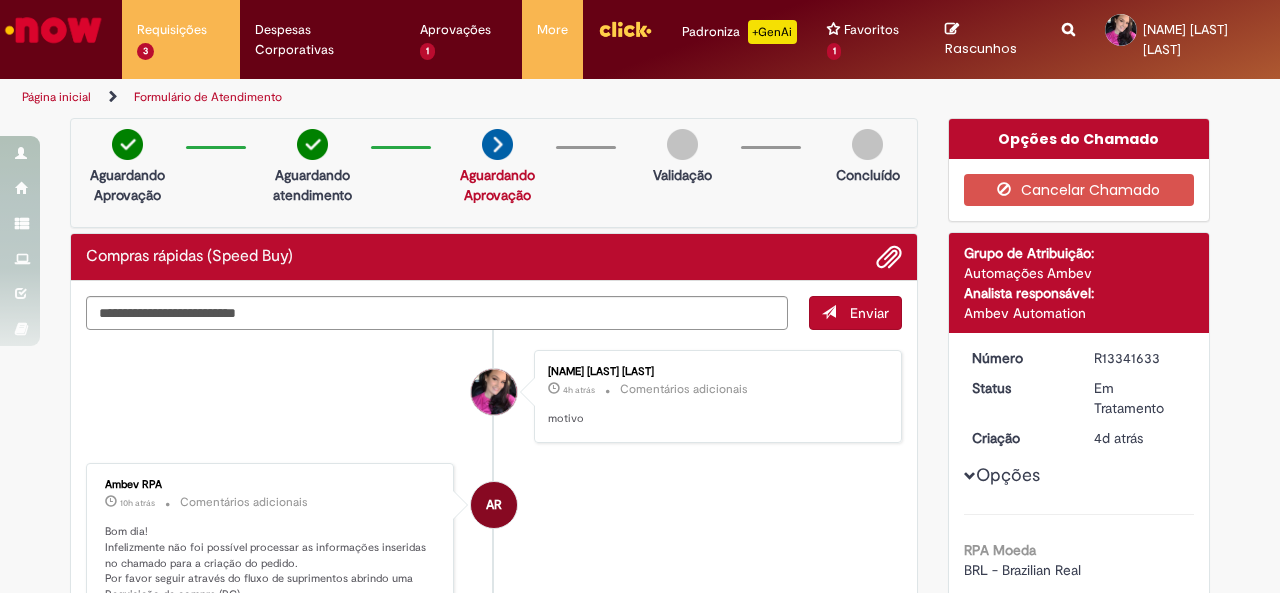 scroll, scrollTop: 0, scrollLeft: 0, axis: both 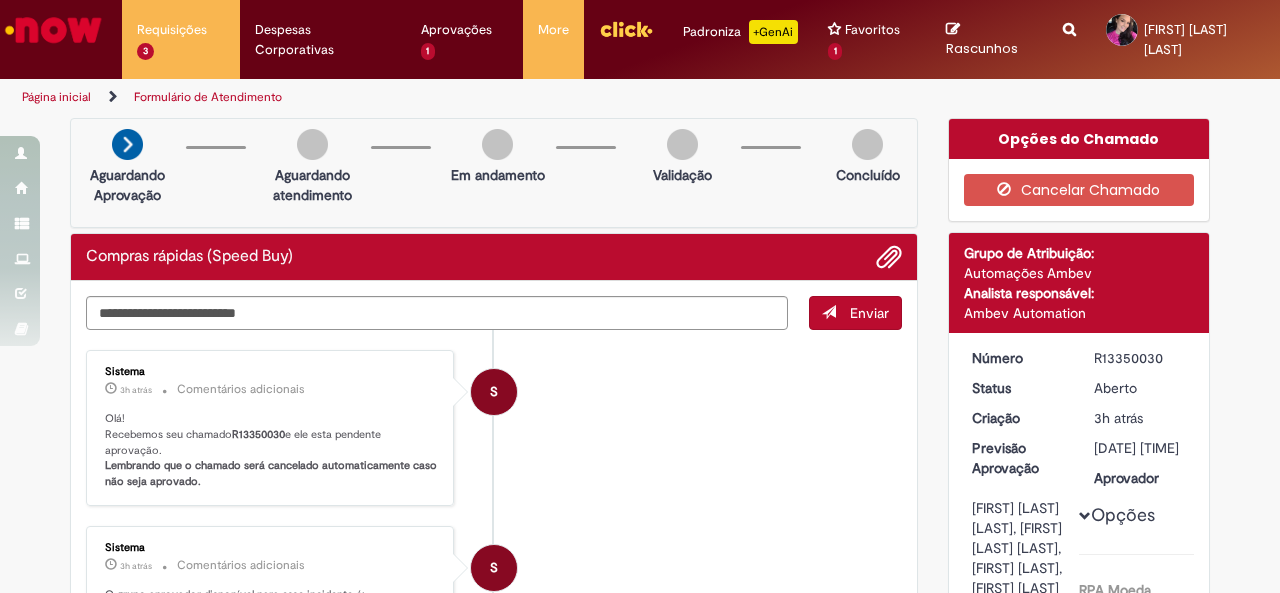 drag, startPoint x: 43, startPoint y: 550, endPoint x: 96, endPoint y: 525, distance: 58.60034 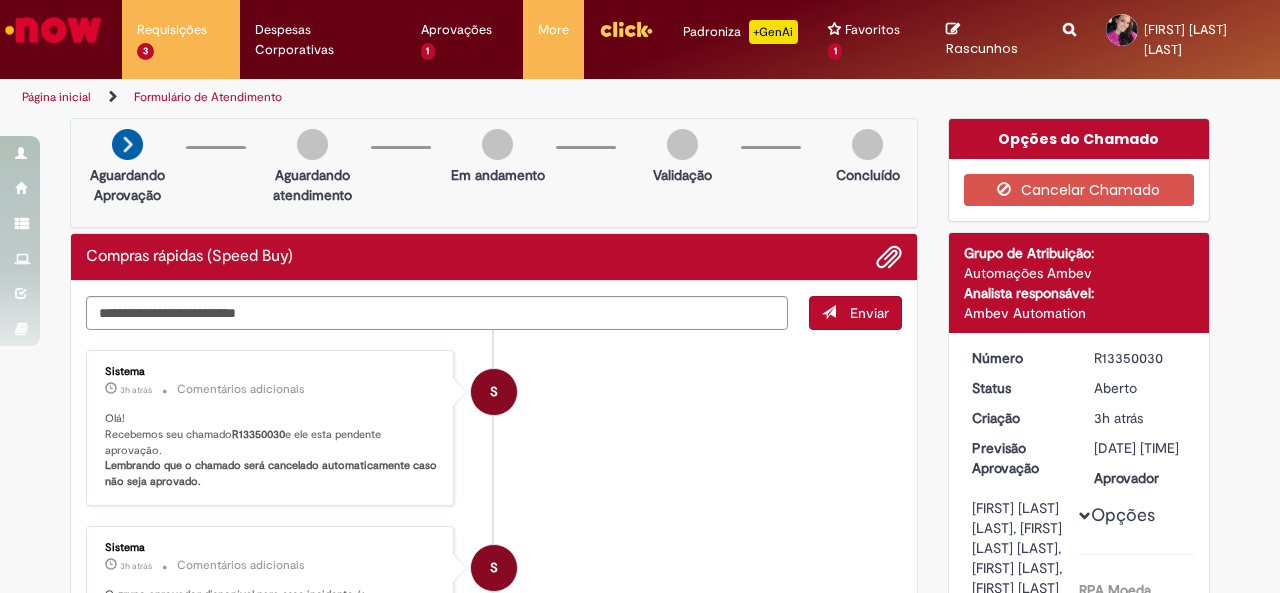 click on "S
Sistema
3h atrás 3 horas atrás     Comentários adicionais
Olá!  Recebemos seu chamado  R13350030  e ele esta pendente aprovação.  Lembrando que o chamado será cancelado automaticamente caso não seja aprovado." at bounding box center (494, 428) 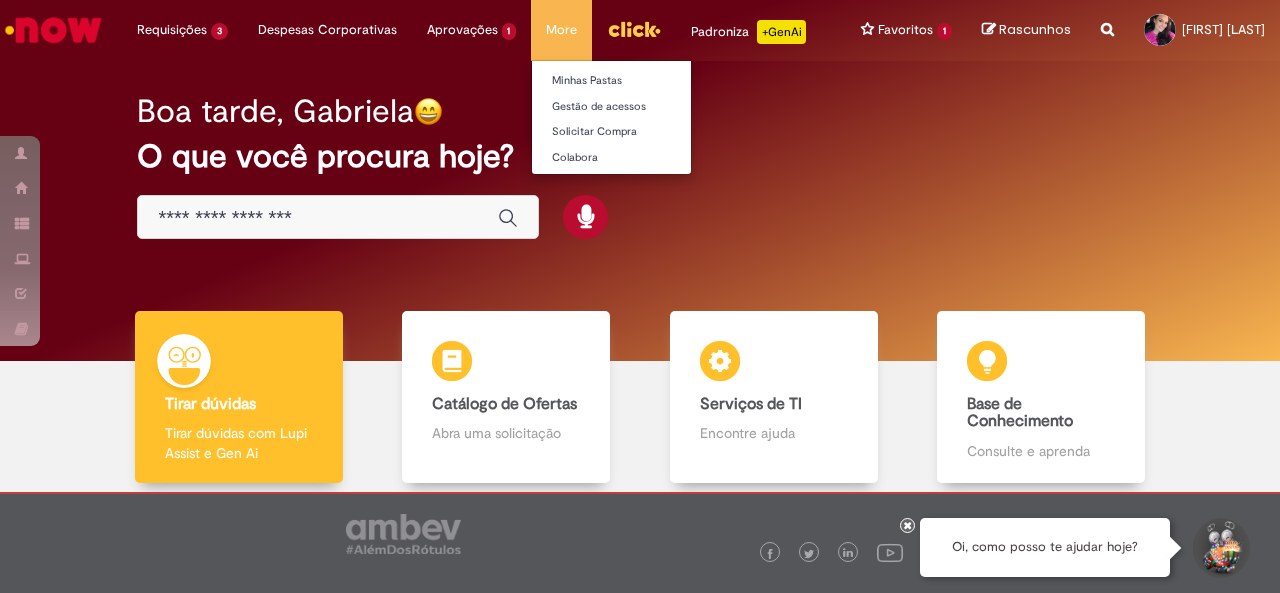 scroll, scrollTop: 0, scrollLeft: 0, axis: both 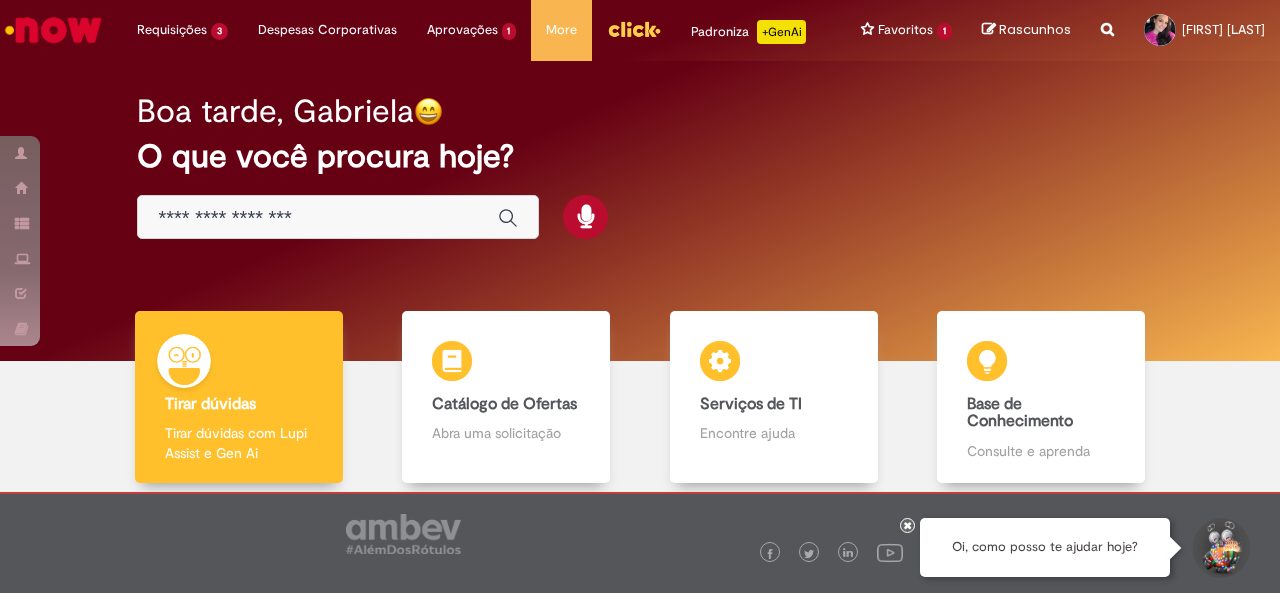 click at bounding box center [634, 29] 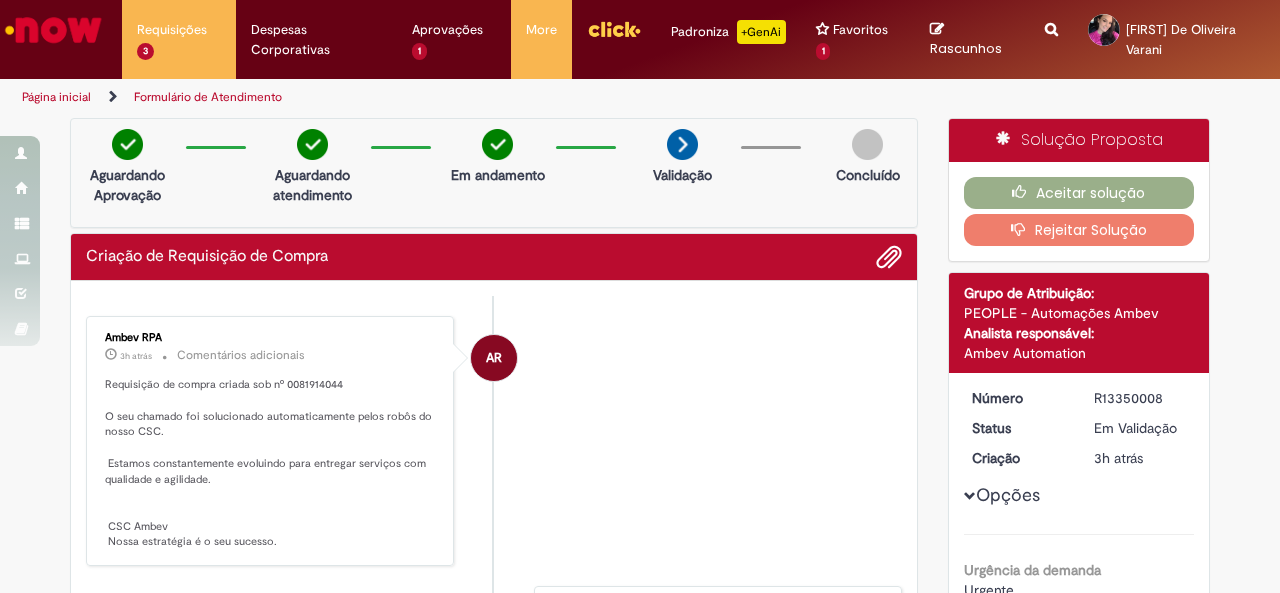 scroll, scrollTop: 0, scrollLeft: 0, axis: both 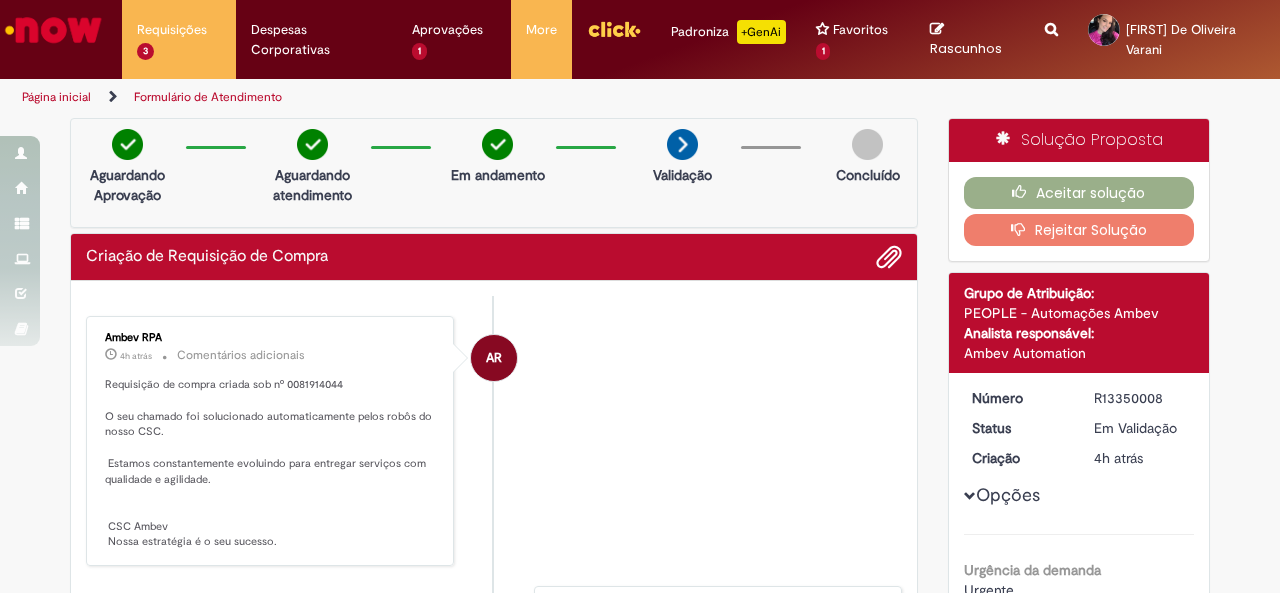drag, startPoint x: 638, startPoint y: 382, endPoint x: 622, endPoint y: 389, distance: 17.464249 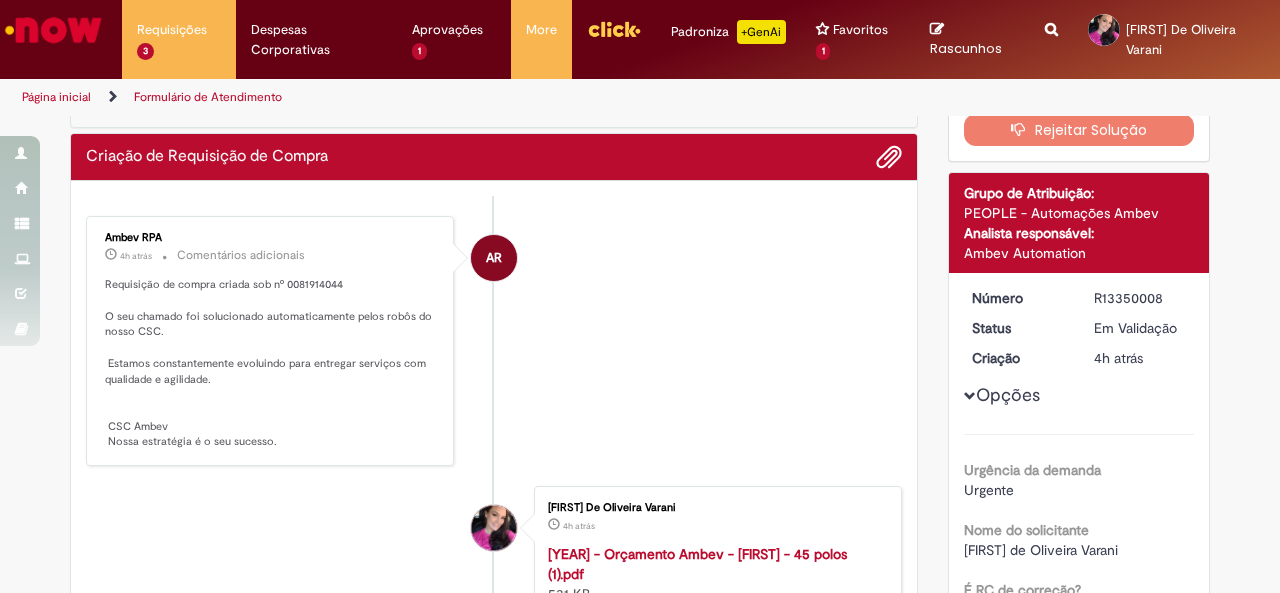 scroll, scrollTop: 0, scrollLeft: 0, axis: both 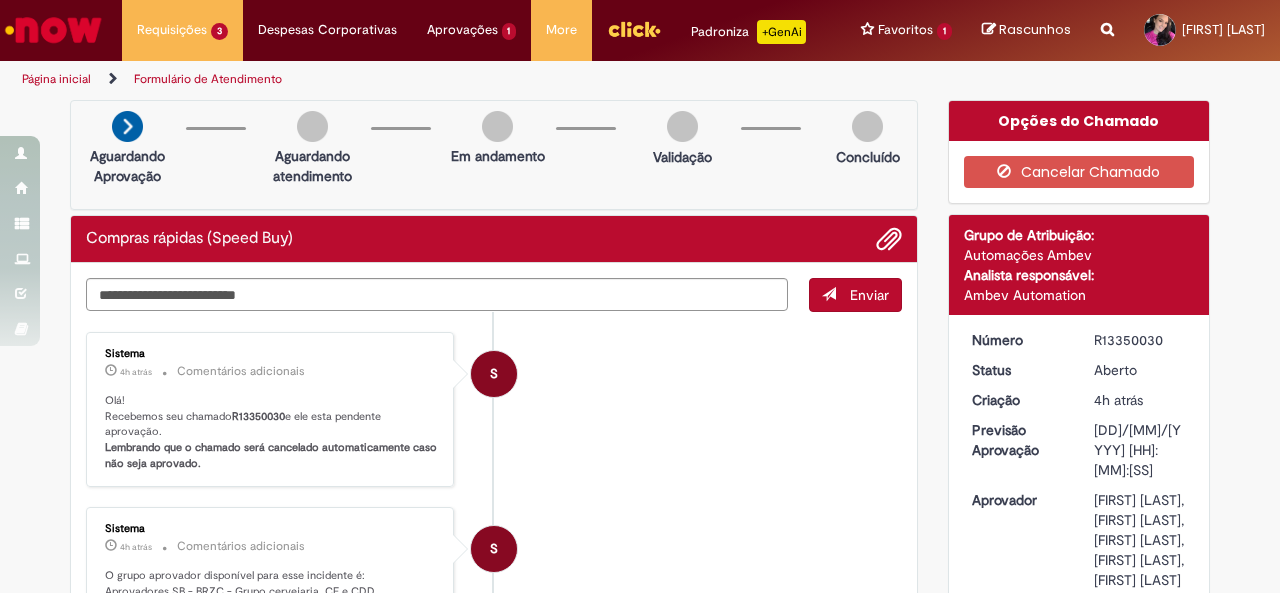 click on "S
Sistema
4h atrás 4 horas atrás     Comentários adicionais
Olá!  Recebemos seu chamado  R13350030  e ele esta pendente aprovação.  Lembrando que o chamado será cancelado automaticamente caso não seja aprovado." at bounding box center (494, 410) 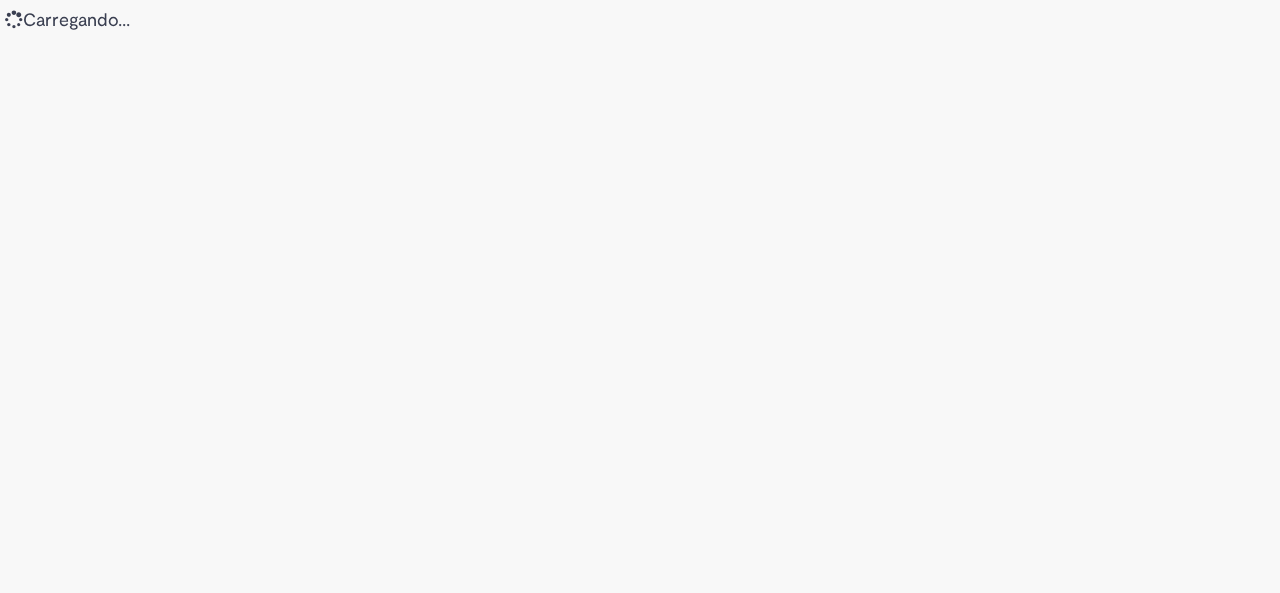 scroll, scrollTop: 0, scrollLeft: 0, axis: both 